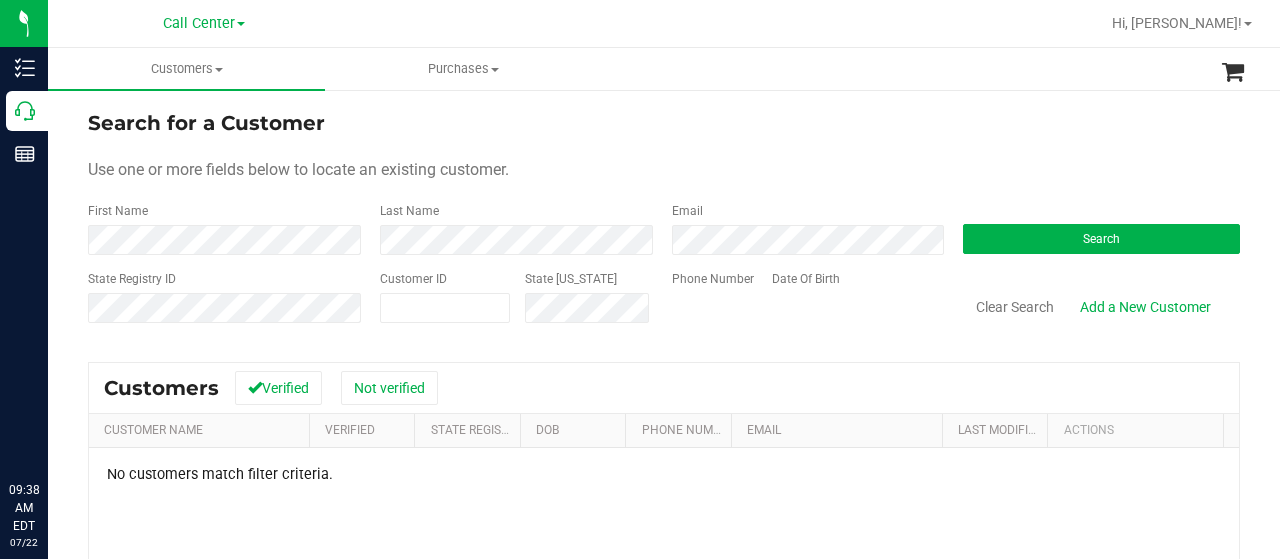 scroll, scrollTop: 0, scrollLeft: 0, axis: both 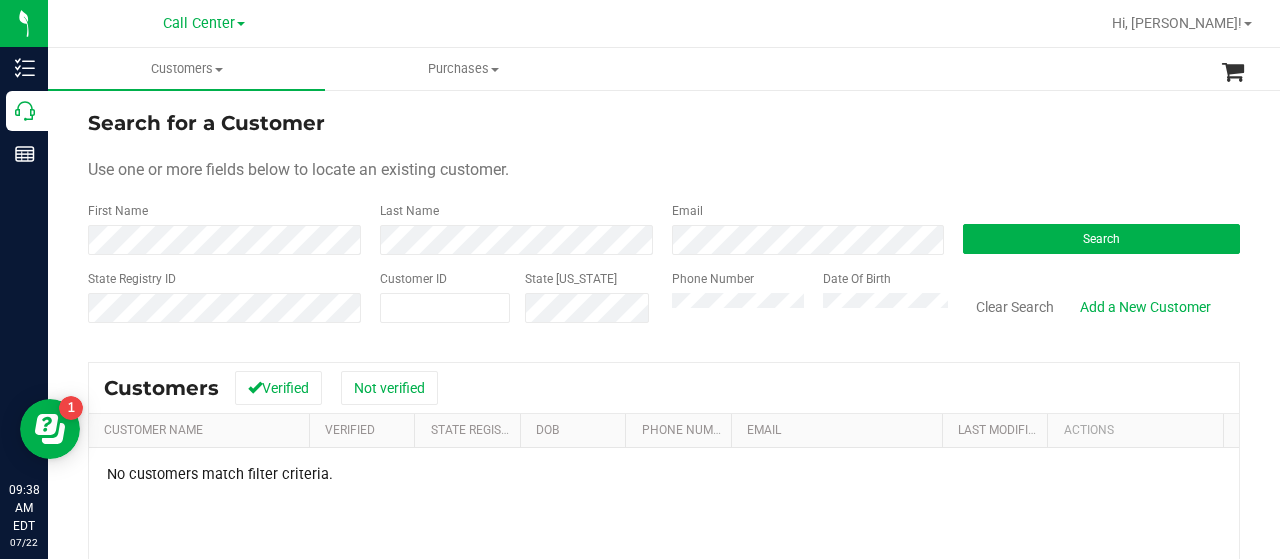 click on "Phone Number
Date Of Birth" at bounding box center (803, 305) 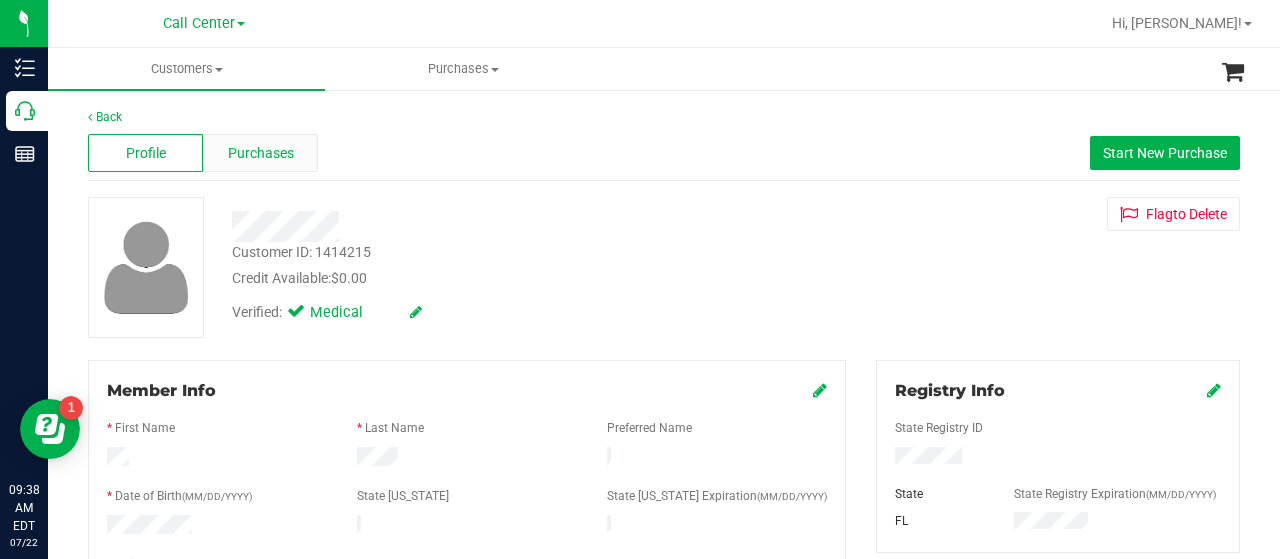 click on "Purchases" at bounding box center (261, 153) 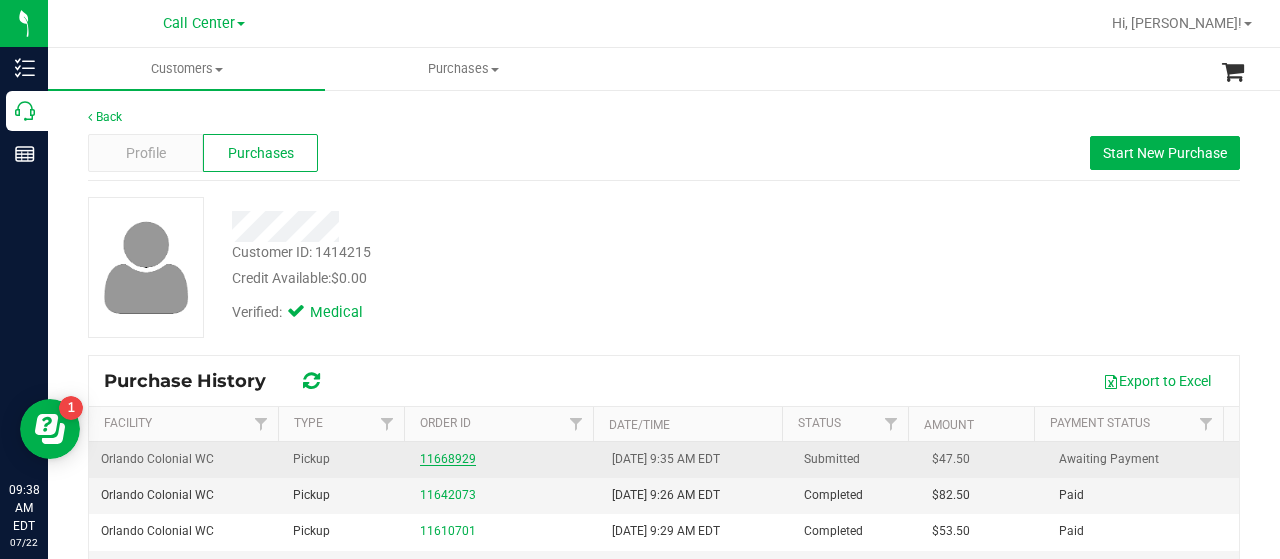 click on "11668929" at bounding box center (448, 459) 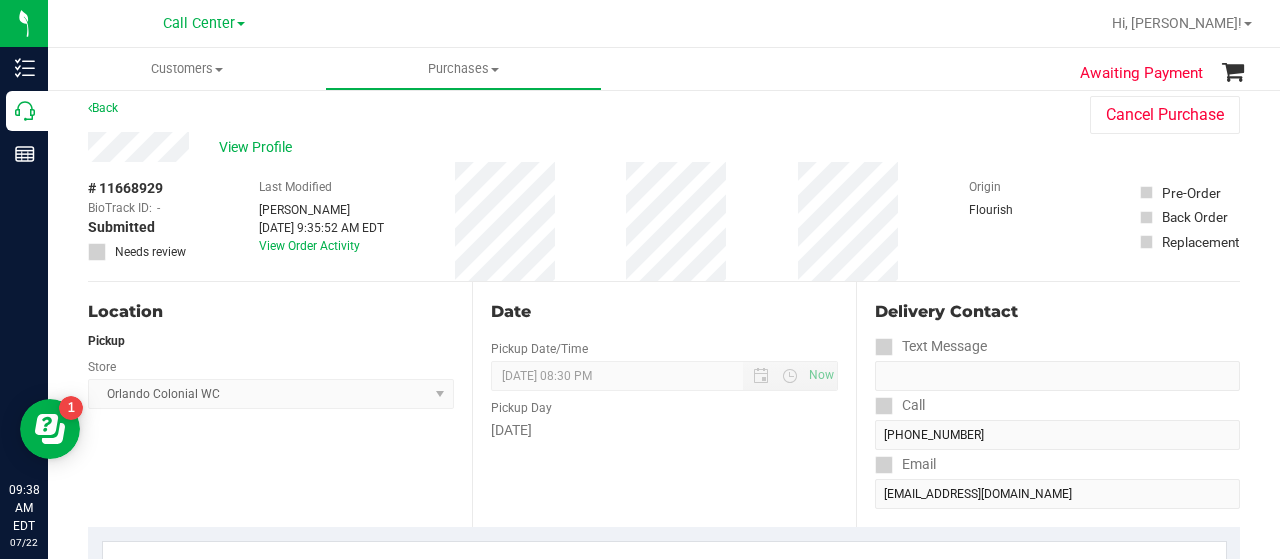 scroll, scrollTop: 0, scrollLeft: 0, axis: both 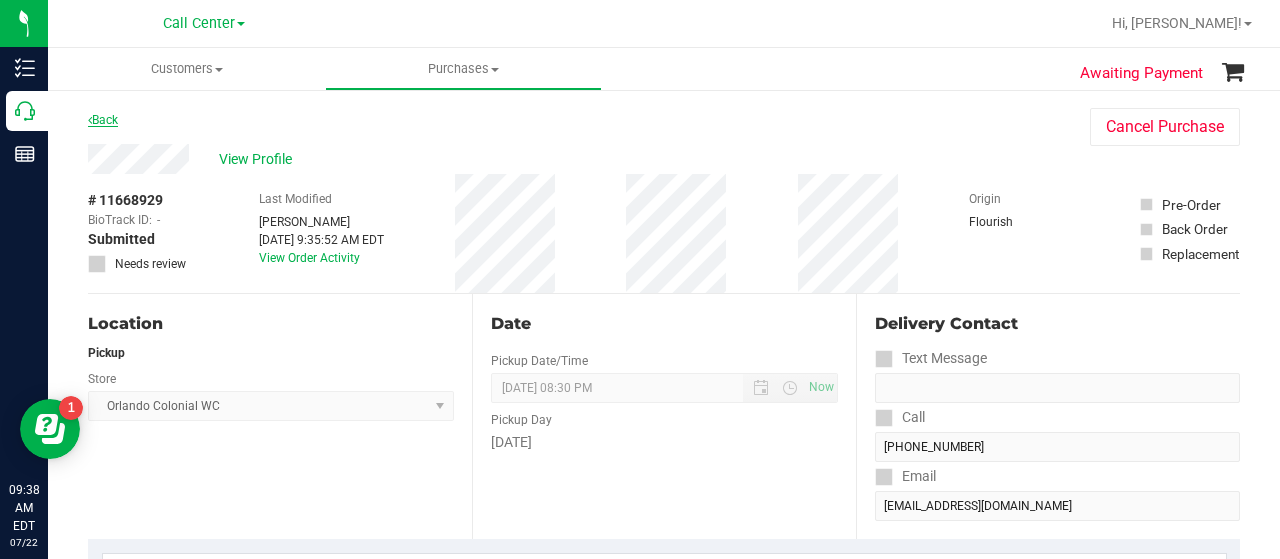 click on "Back" at bounding box center [103, 120] 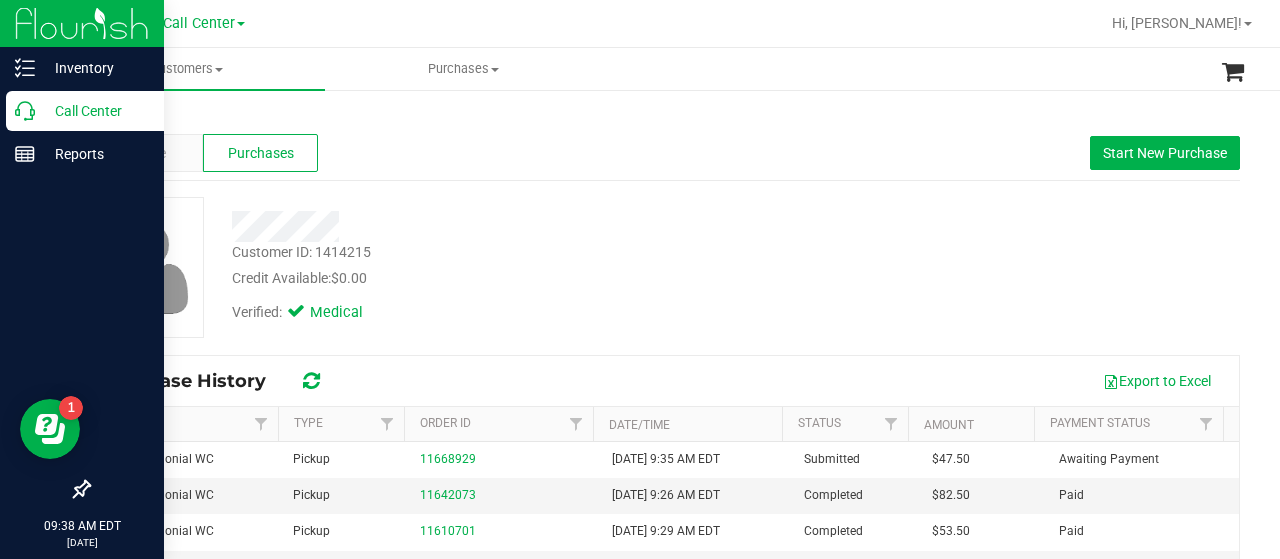 click 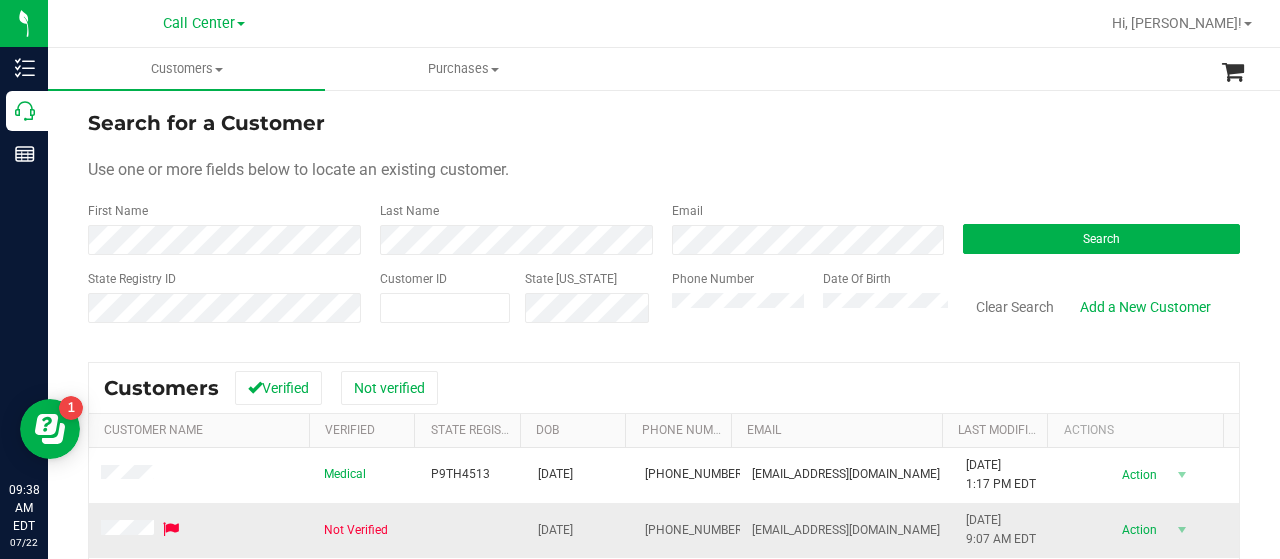 click at bounding box center [141, 530] 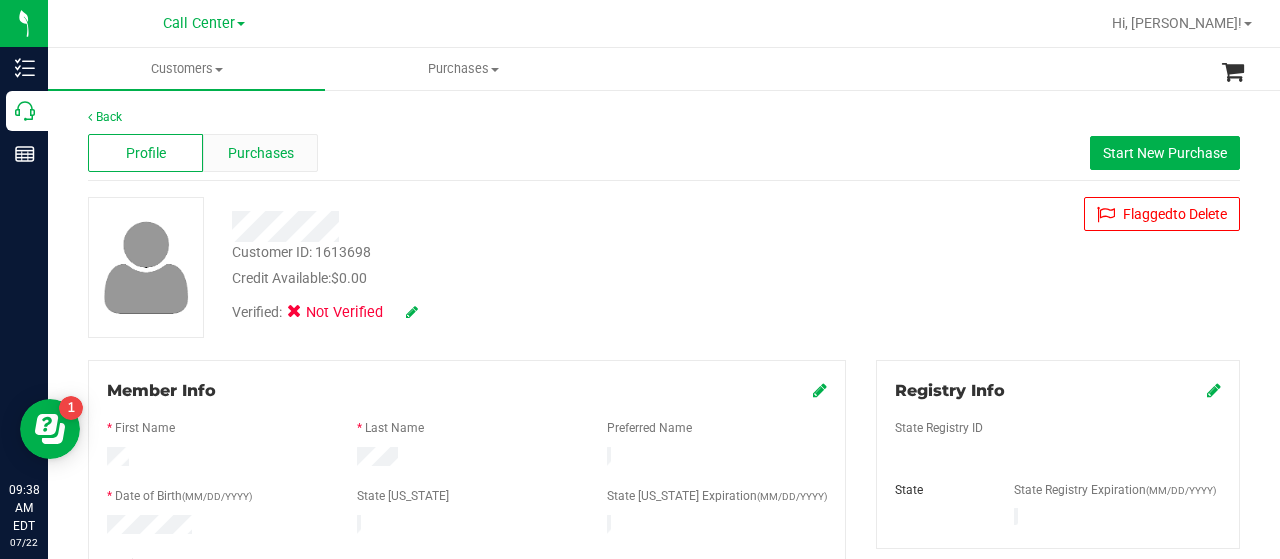 click on "Purchases" at bounding box center [261, 153] 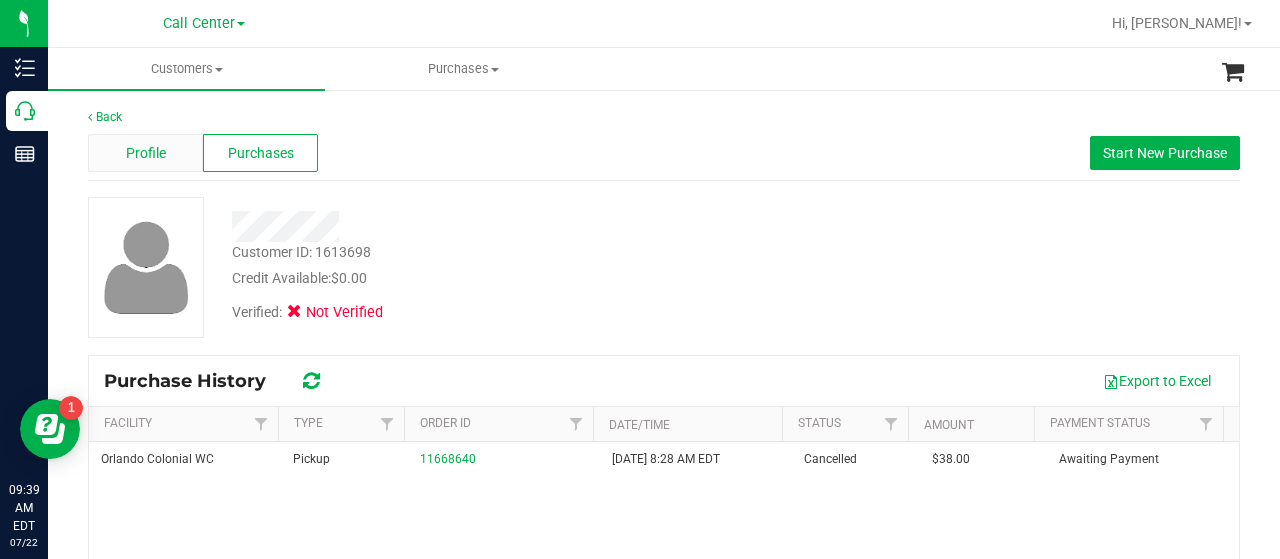 click on "Profile" at bounding box center [145, 153] 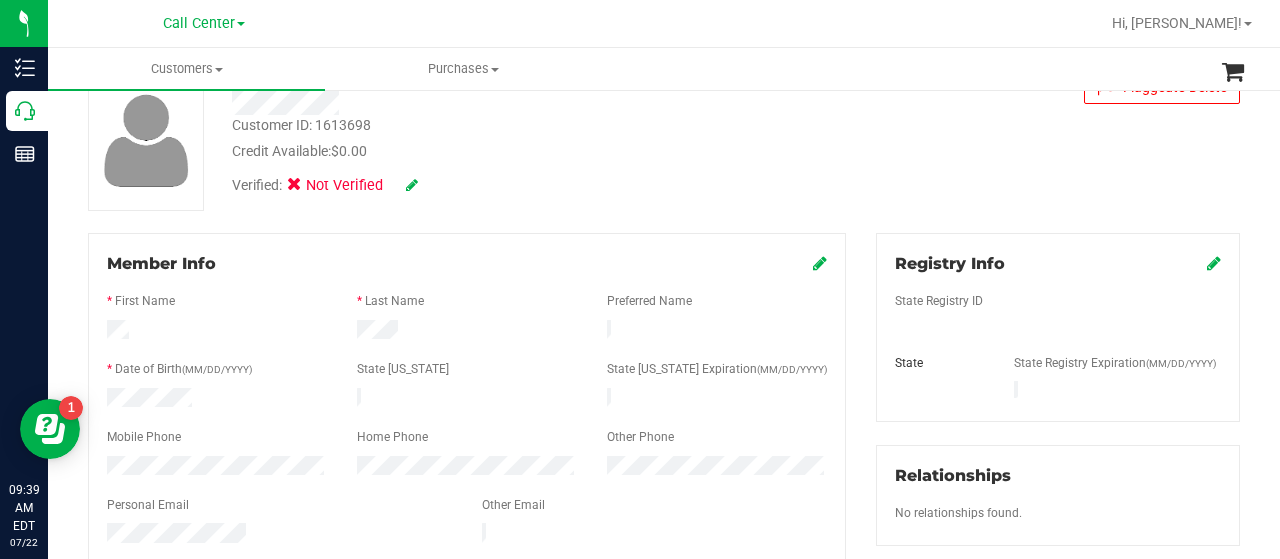 scroll, scrollTop: 138, scrollLeft: 0, axis: vertical 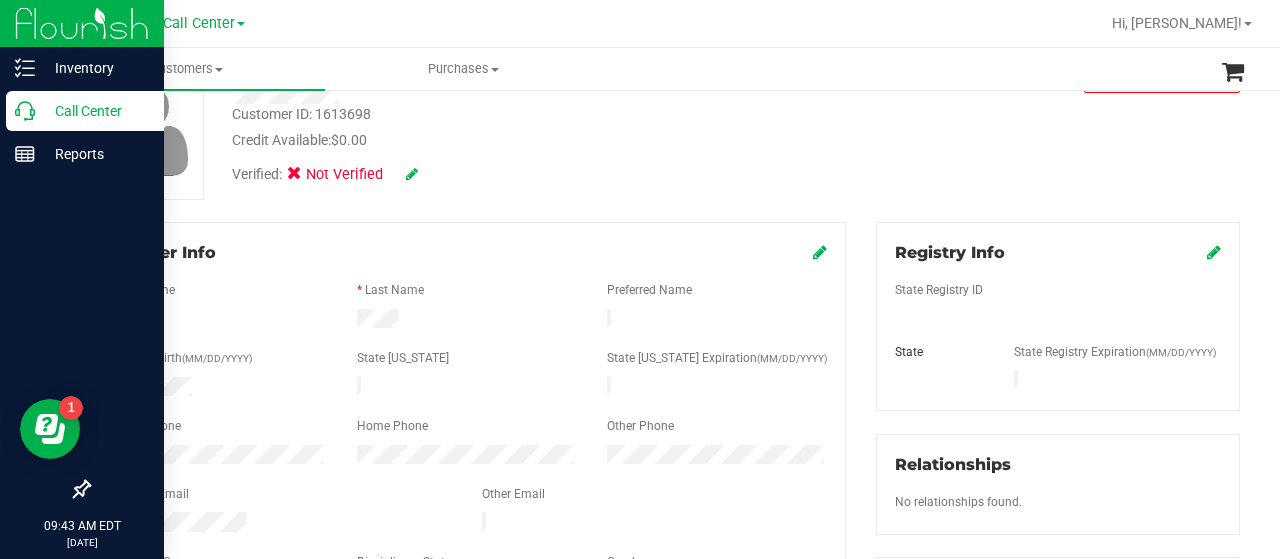 click 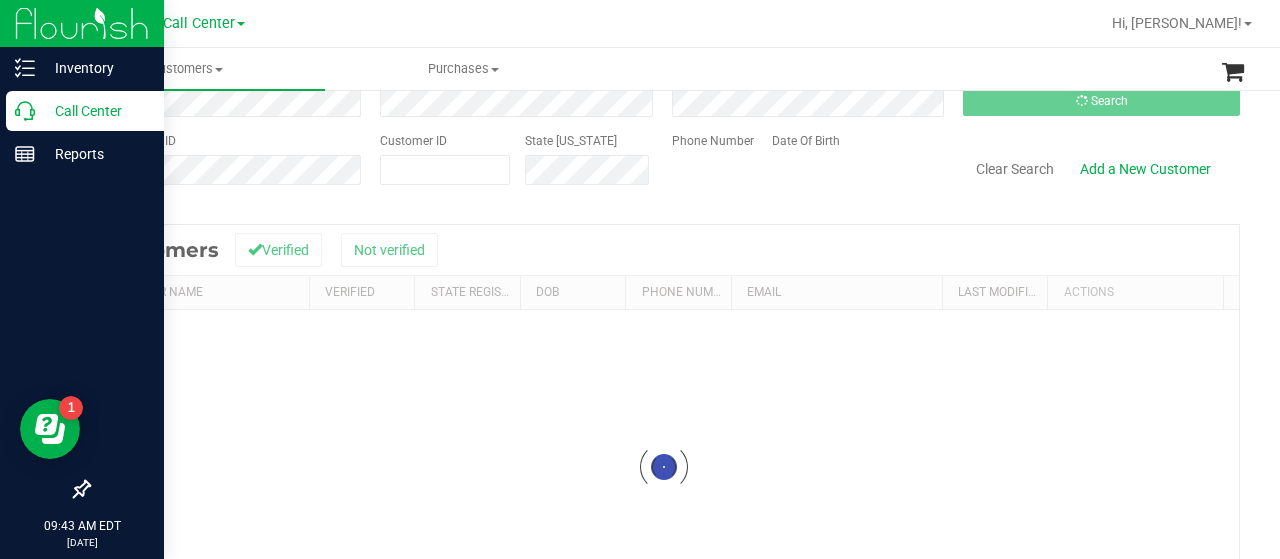 scroll, scrollTop: 0, scrollLeft: 0, axis: both 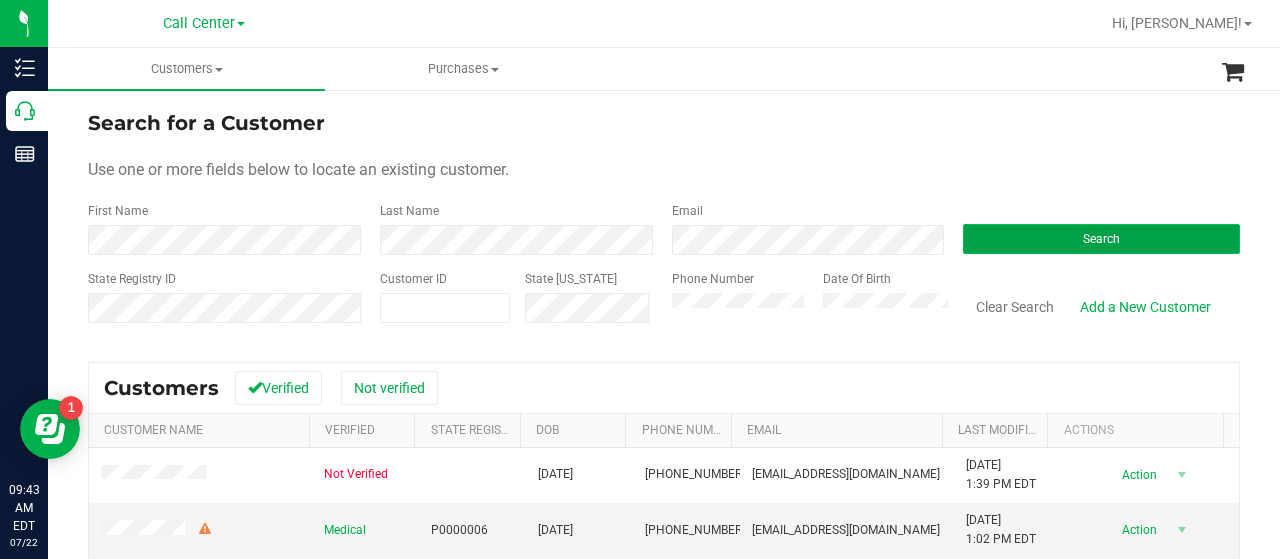 click on "Search" at bounding box center [1101, 239] 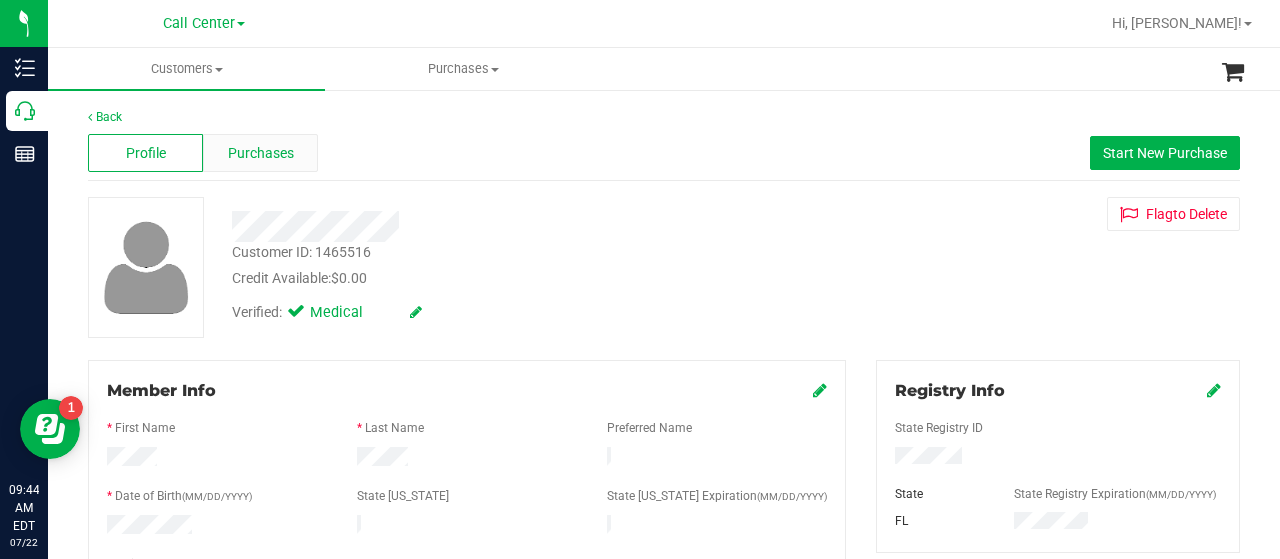click on "Purchases" at bounding box center [261, 153] 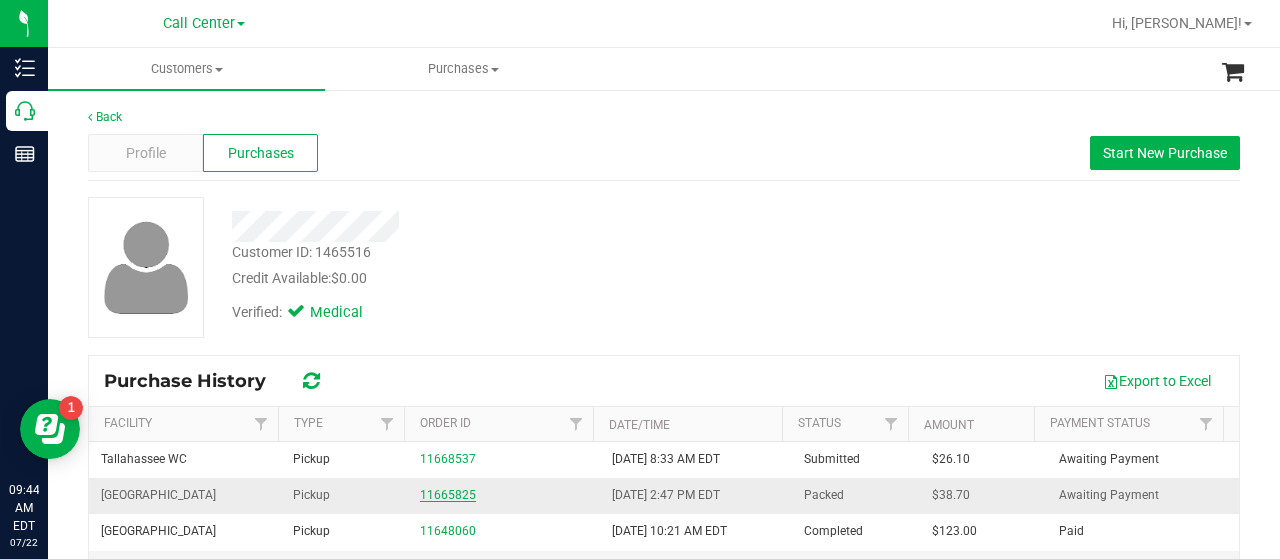 click on "11665825" at bounding box center (448, 495) 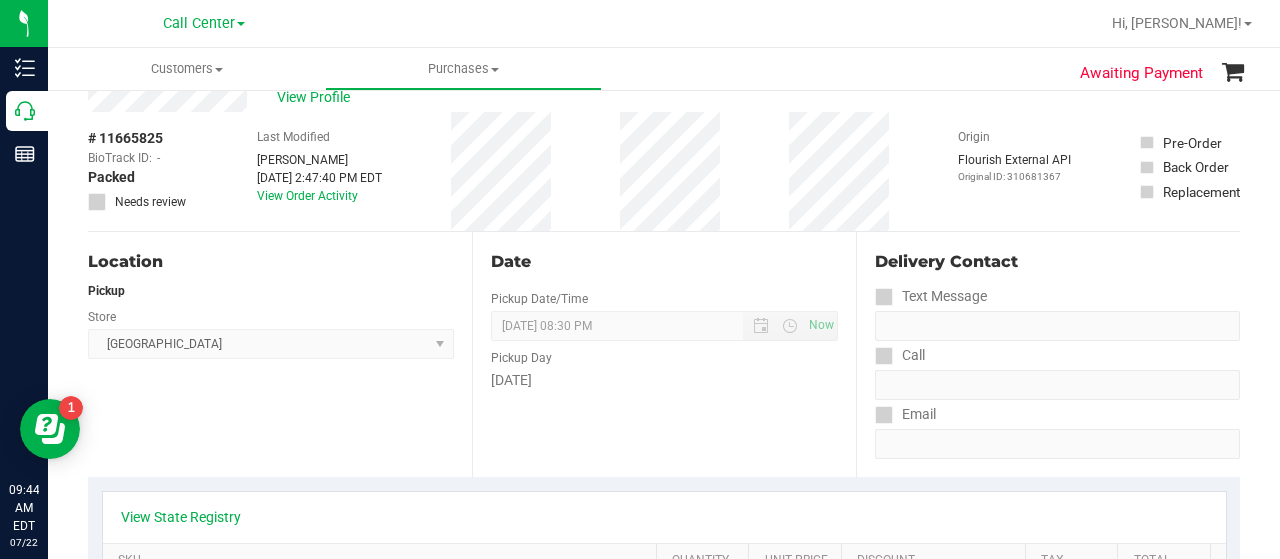 scroll, scrollTop: 0, scrollLeft: 0, axis: both 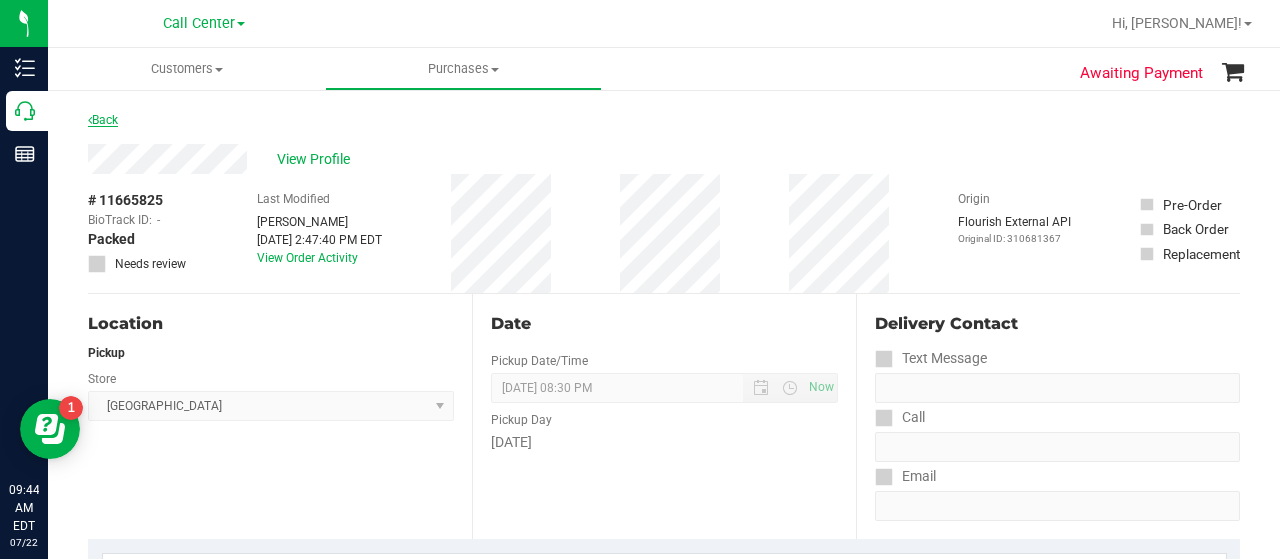 click on "Back" at bounding box center [103, 120] 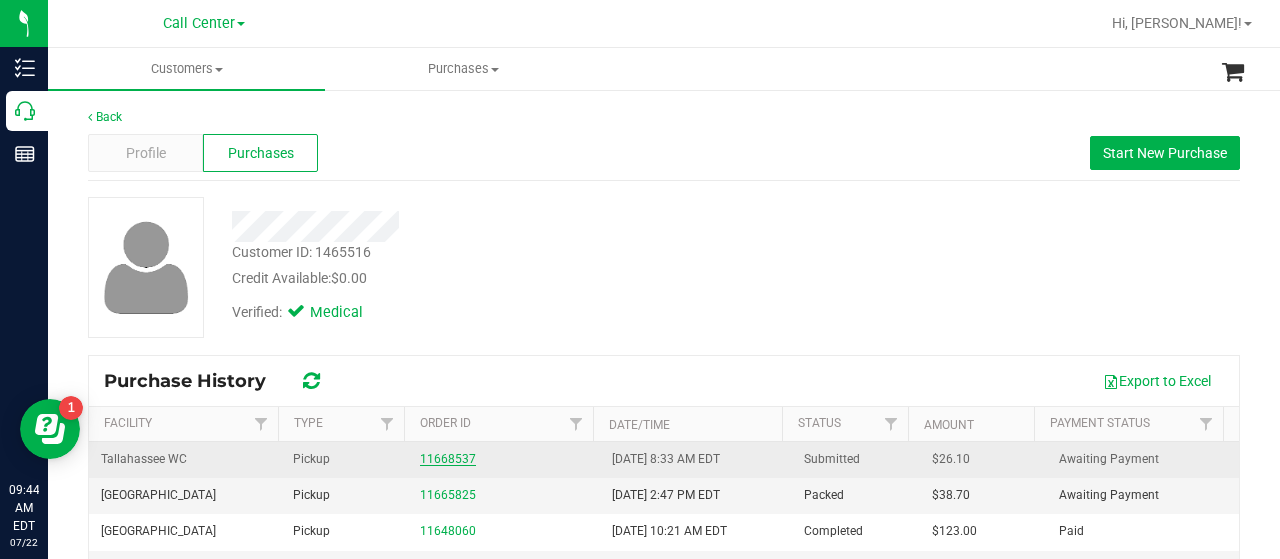 click on "11668537" at bounding box center (448, 459) 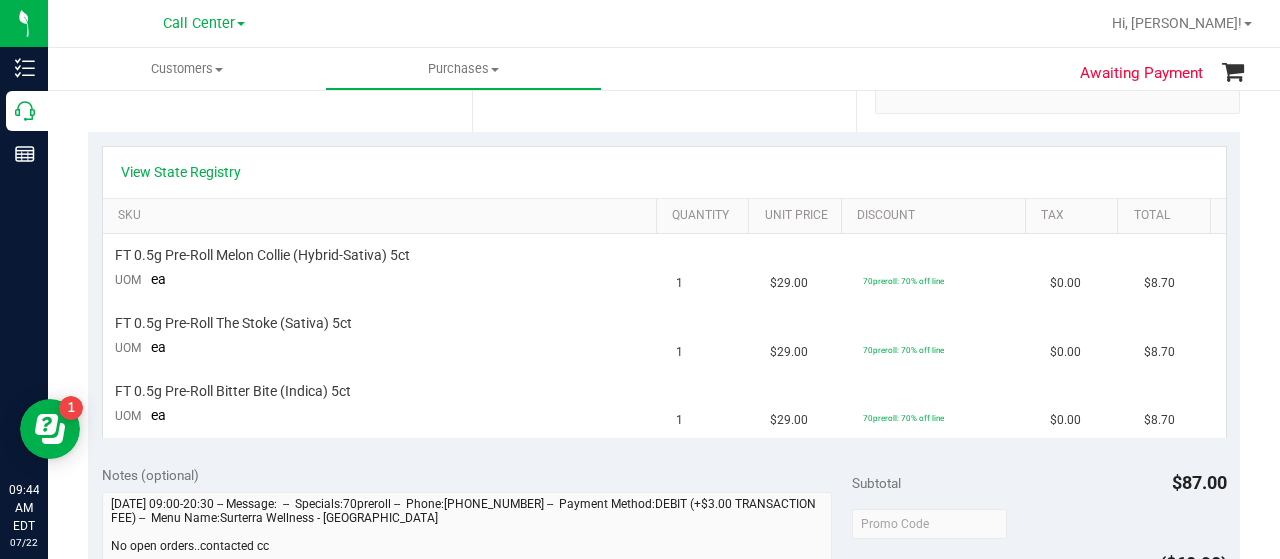 scroll, scrollTop: 406, scrollLeft: 0, axis: vertical 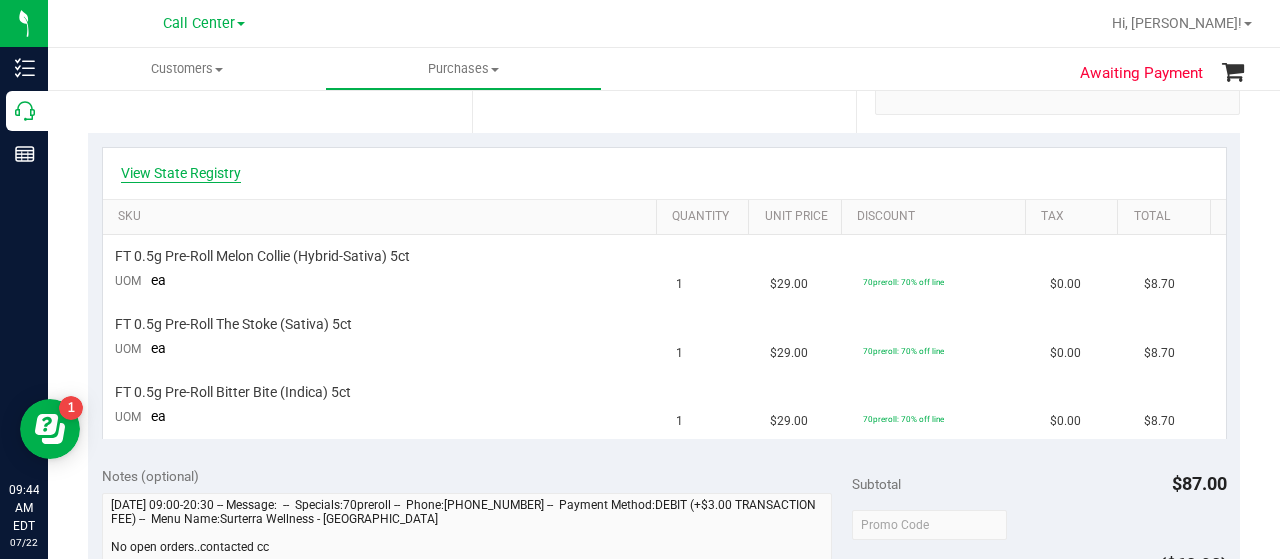 click on "View State Registry" at bounding box center [181, 173] 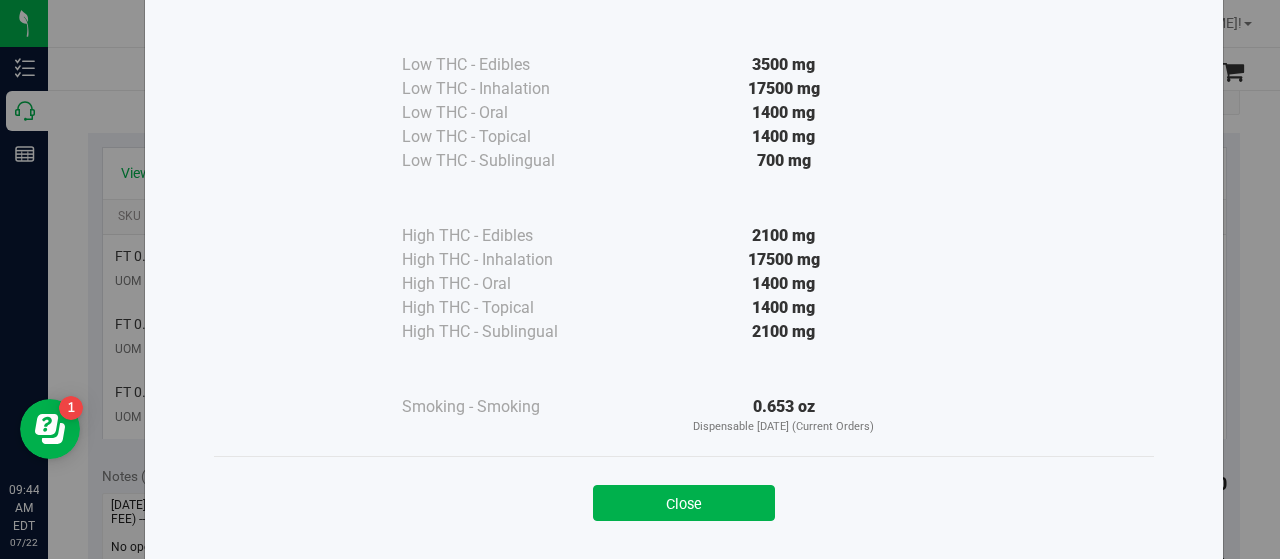 scroll, scrollTop: 118, scrollLeft: 0, axis: vertical 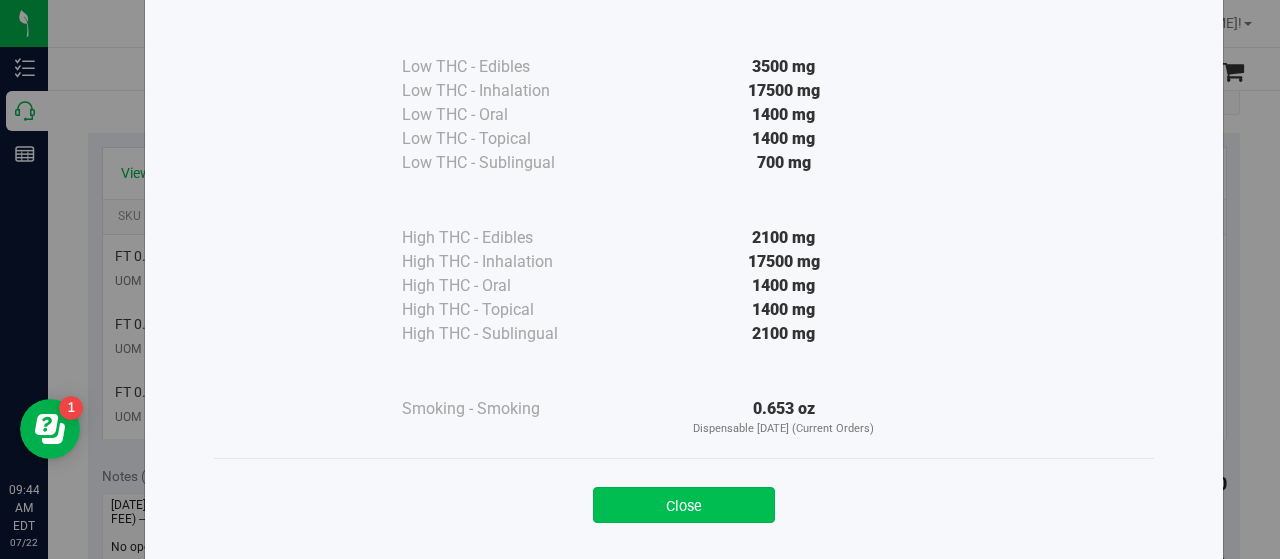 click on "Close" at bounding box center (684, 505) 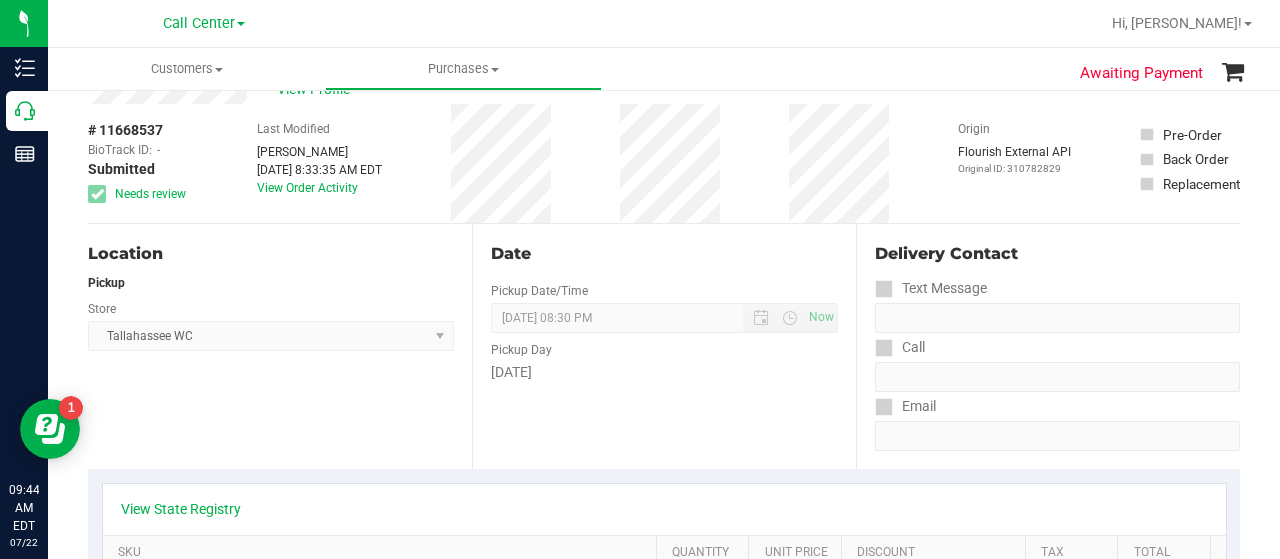 scroll, scrollTop: 0, scrollLeft: 0, axis: both 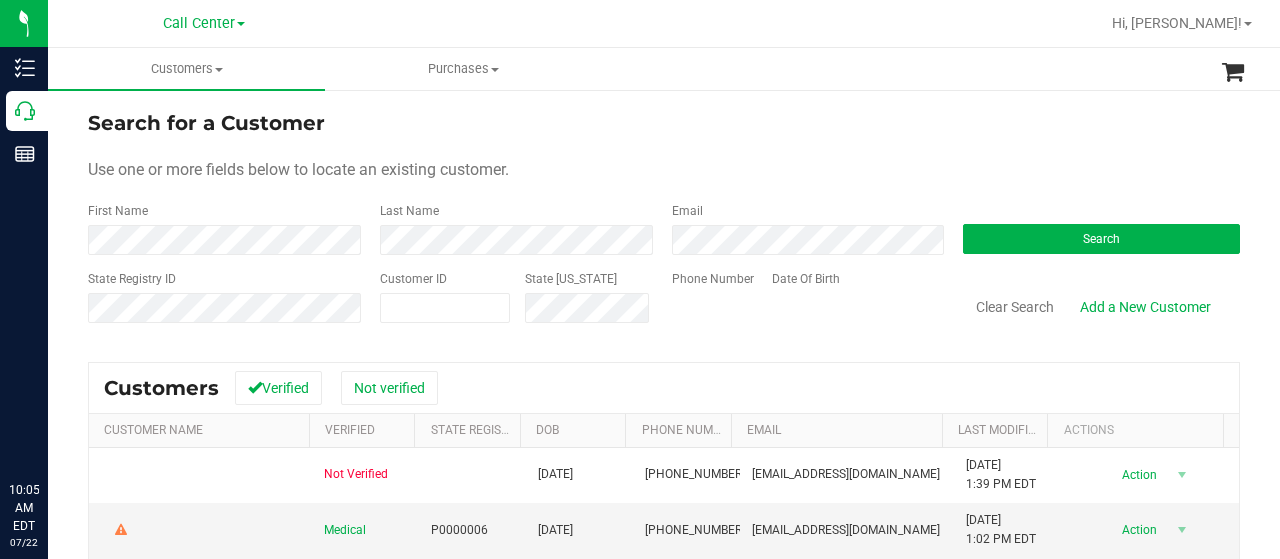 click on "Call Center" at bounding box center [199, 23] 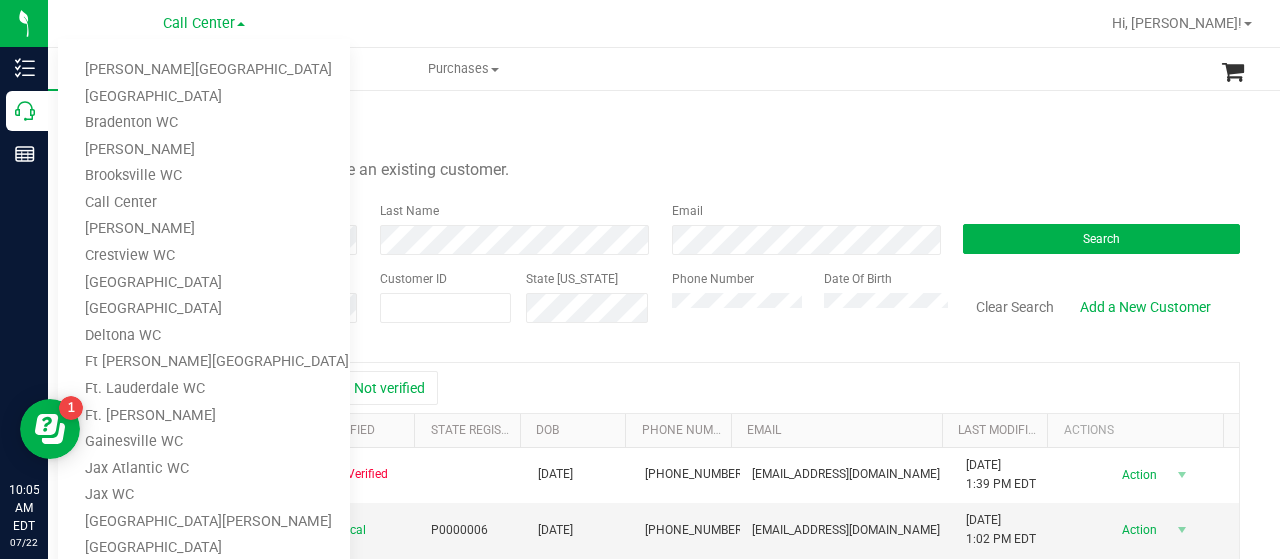 scroll, scrollTop: 0, scrollLeft: 0, axis: both 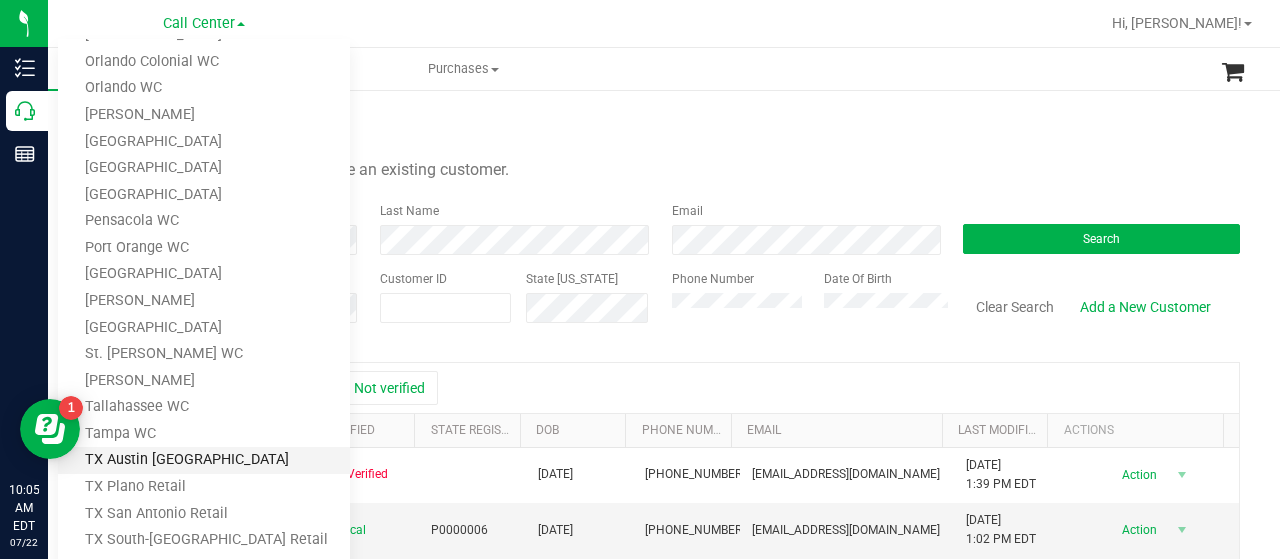 click on "TX Austin [GEOGRAPHIC_DATA]" at bounding box center [204, 460] 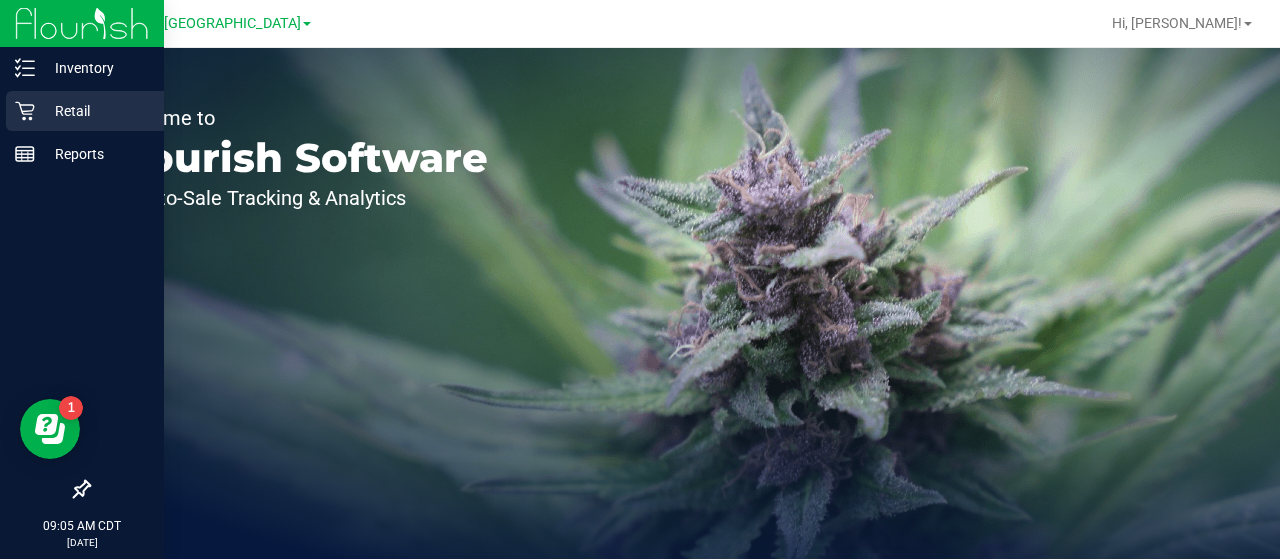 drag, startPoint x: 661, startPoint y: 231, endPoint x: 23, endPoint y: 103, distance: 650.71344 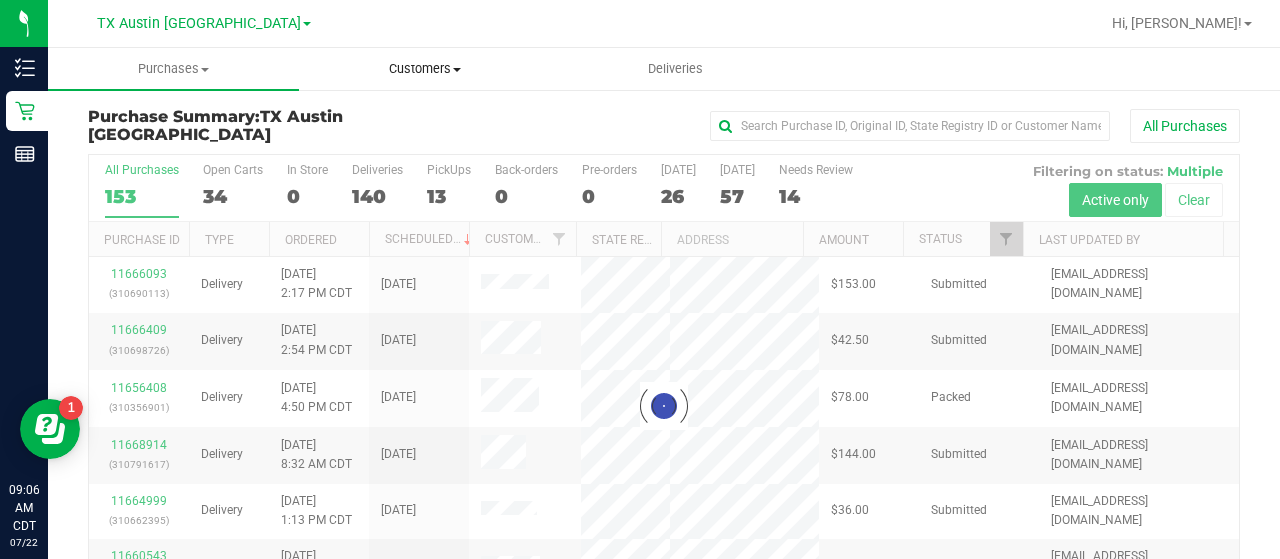 click on "Customers" at bounding box center (424, 69) 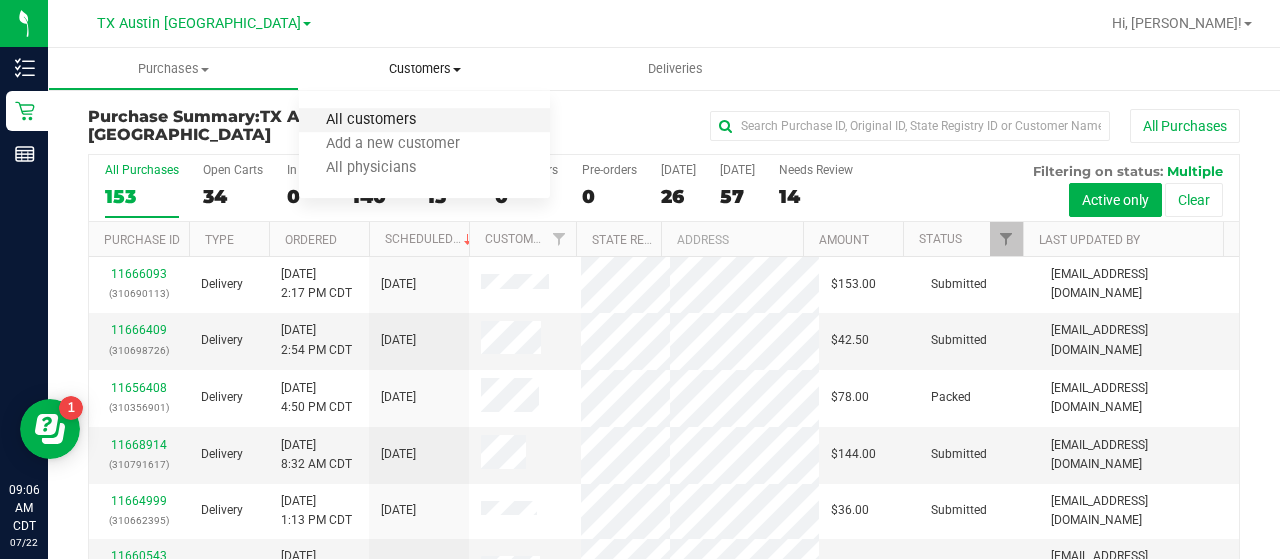click on "All customers" at bounding box center [371, 120] 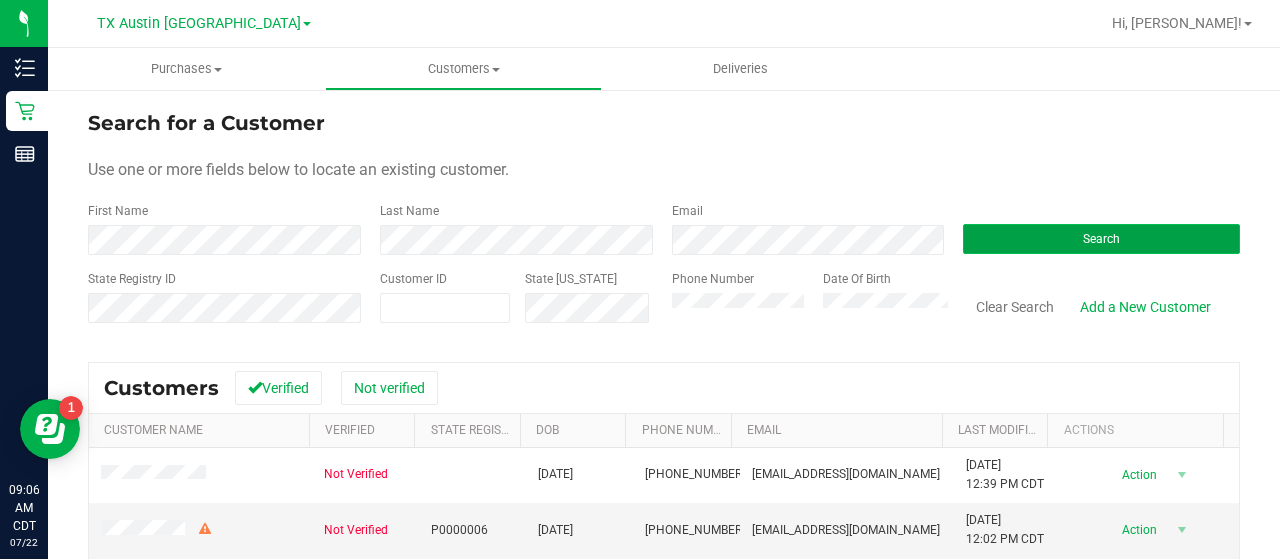 click on "Search" at bounding box center [1101, 239] 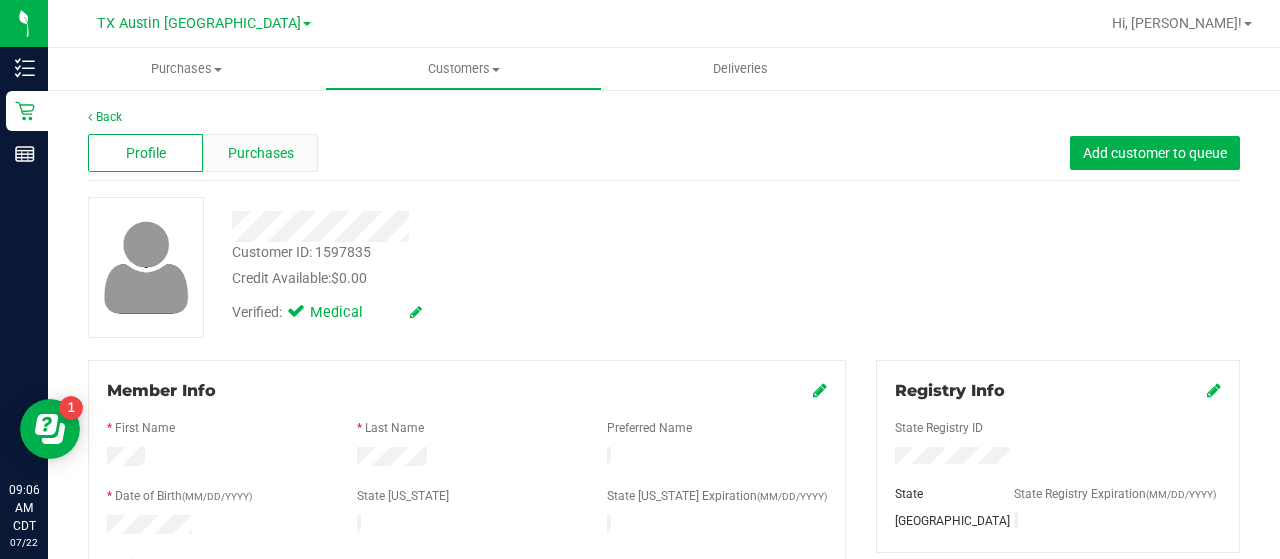 click on "Purchases" at bounding box center (261, 153) 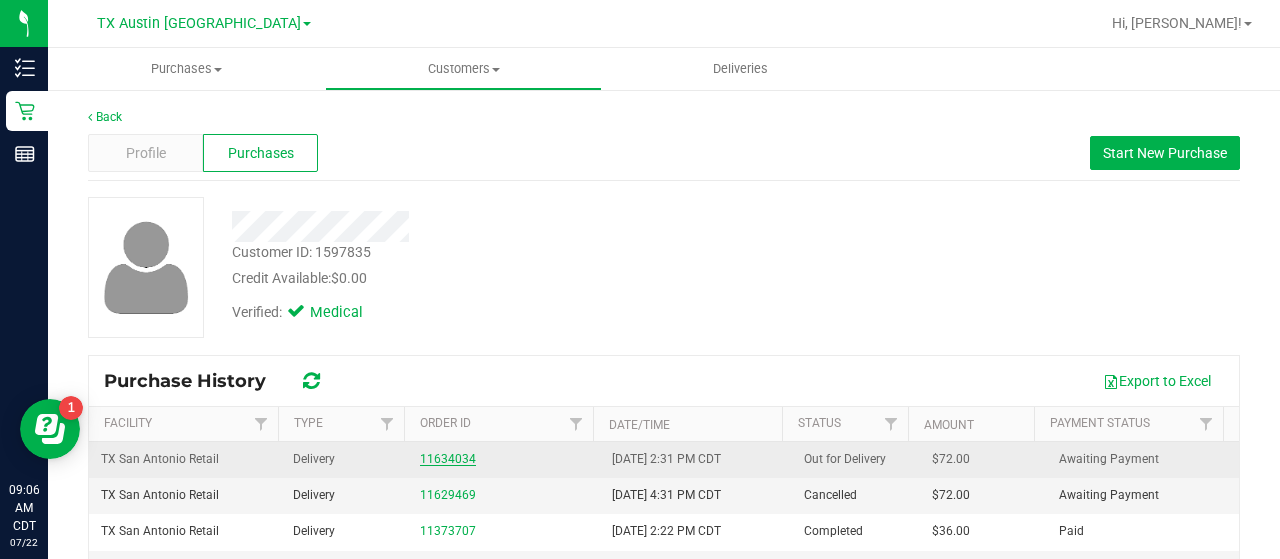 click on "11634034" at bounding box center [448, 459] 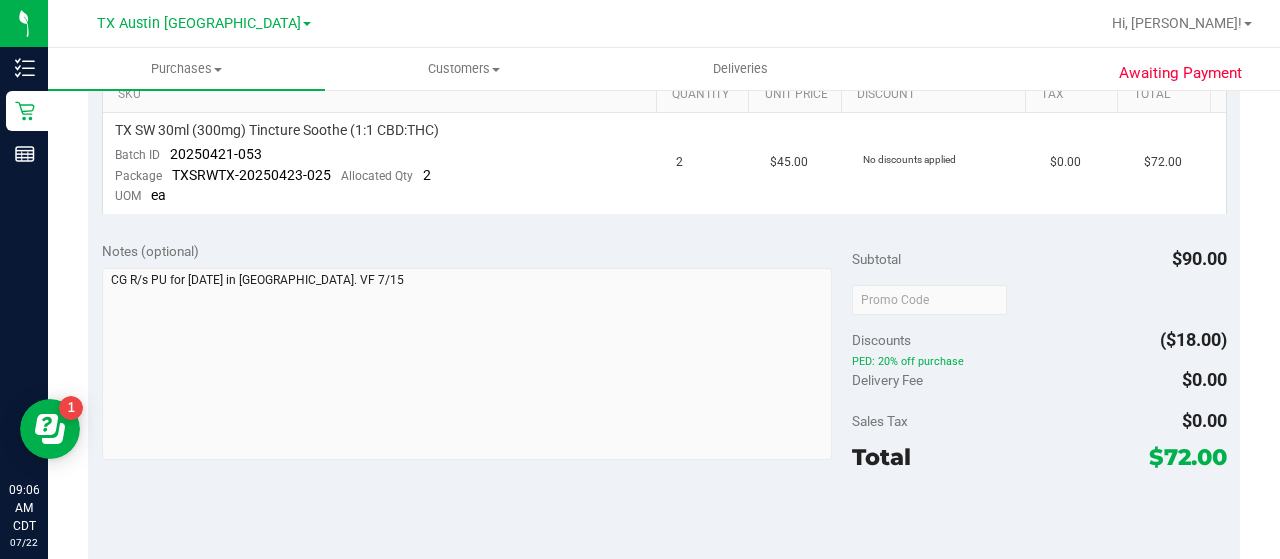 scroll, scrollTop: 396, scrollLeft: 0, axis: vertical 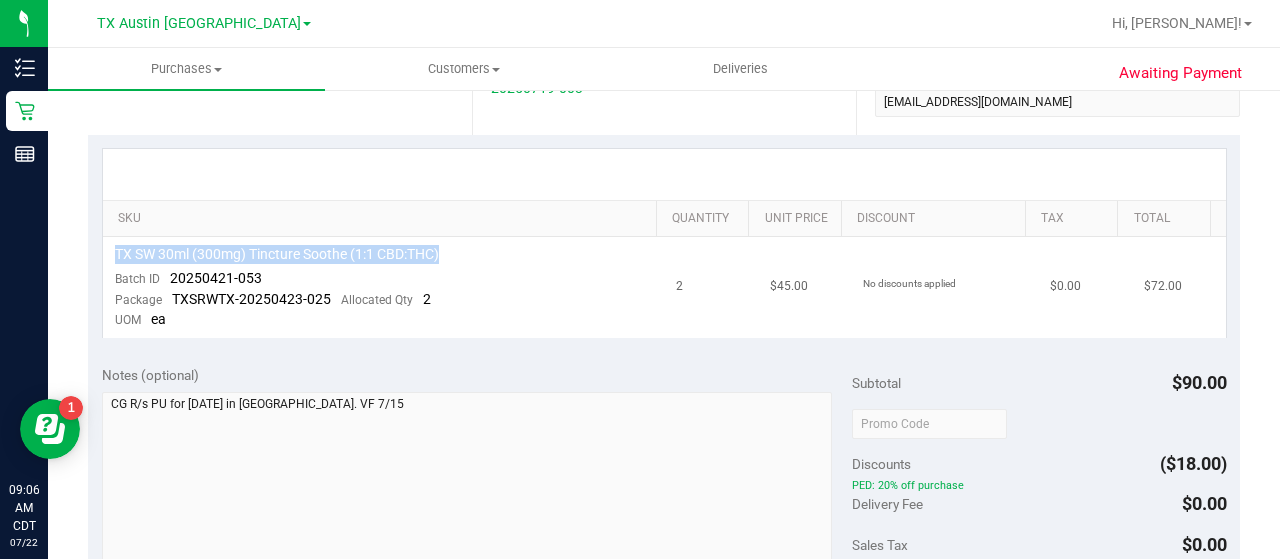 drag, startPoint x: 445, startPoint y: 255, endPoint x: 103, endPoint y: 259, distance: 342.02338 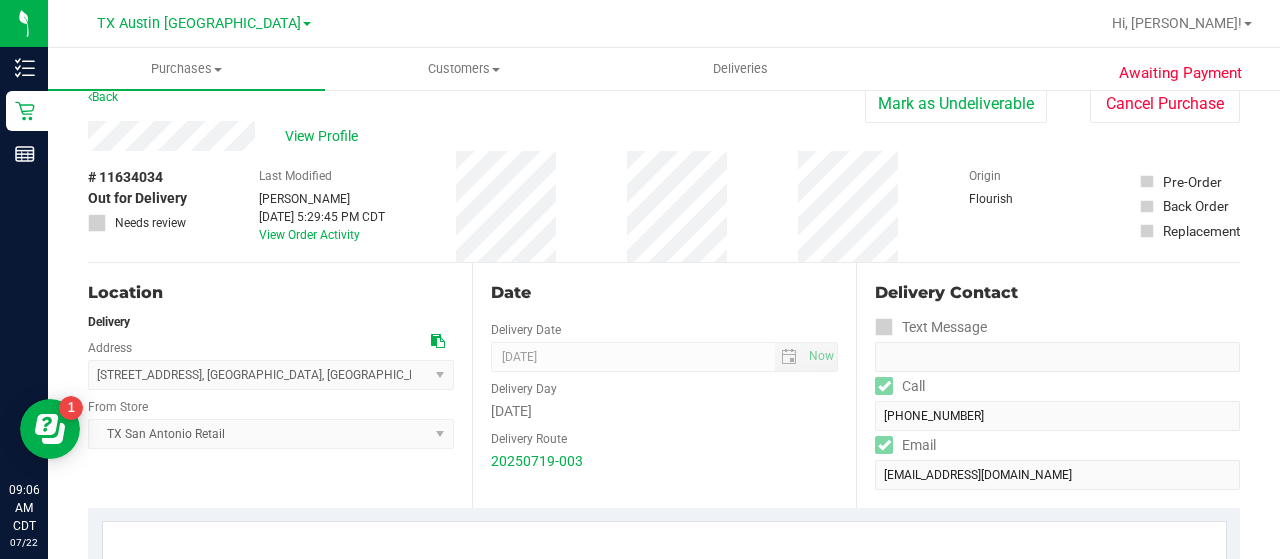 scroll, scrollTop: 0, scrollLeft: 0, axis: both 